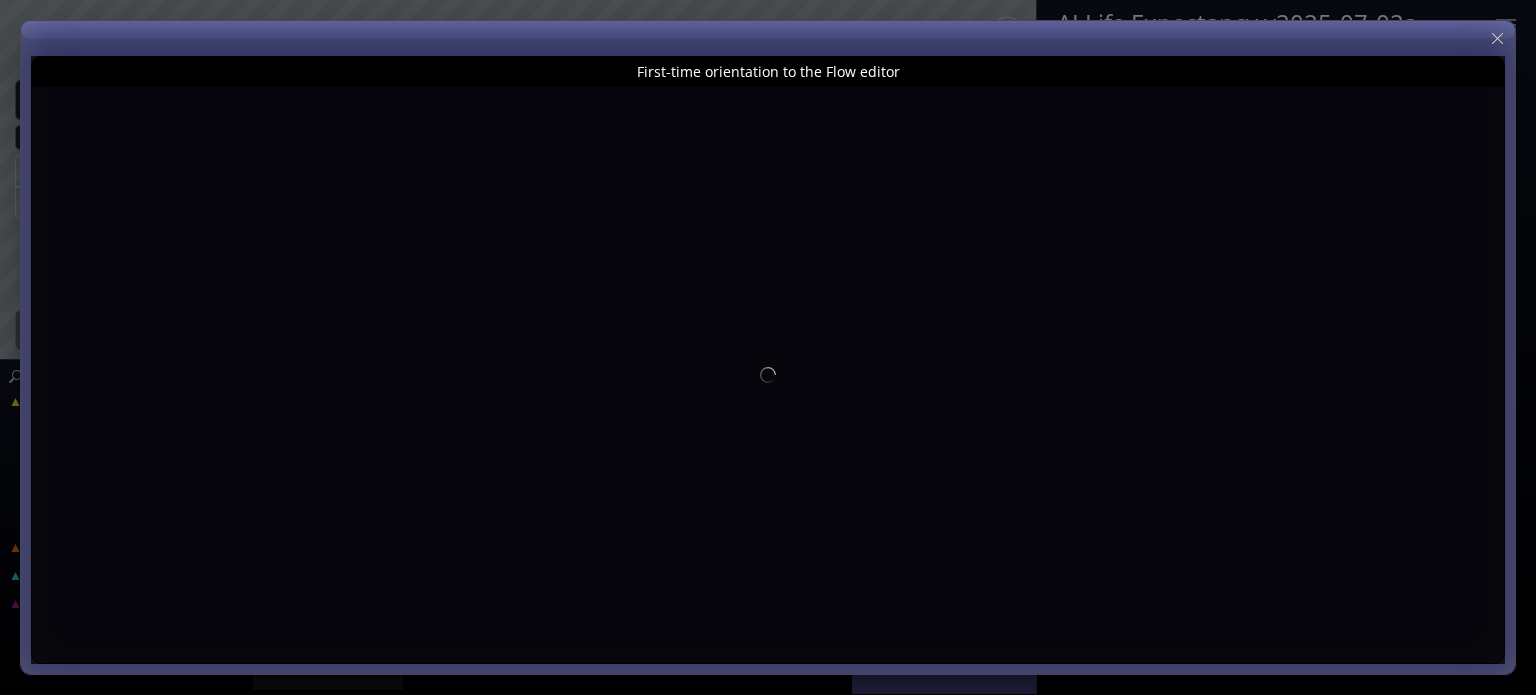 scroll, scrollTop: 0, scrollLeft: 0, axis: both 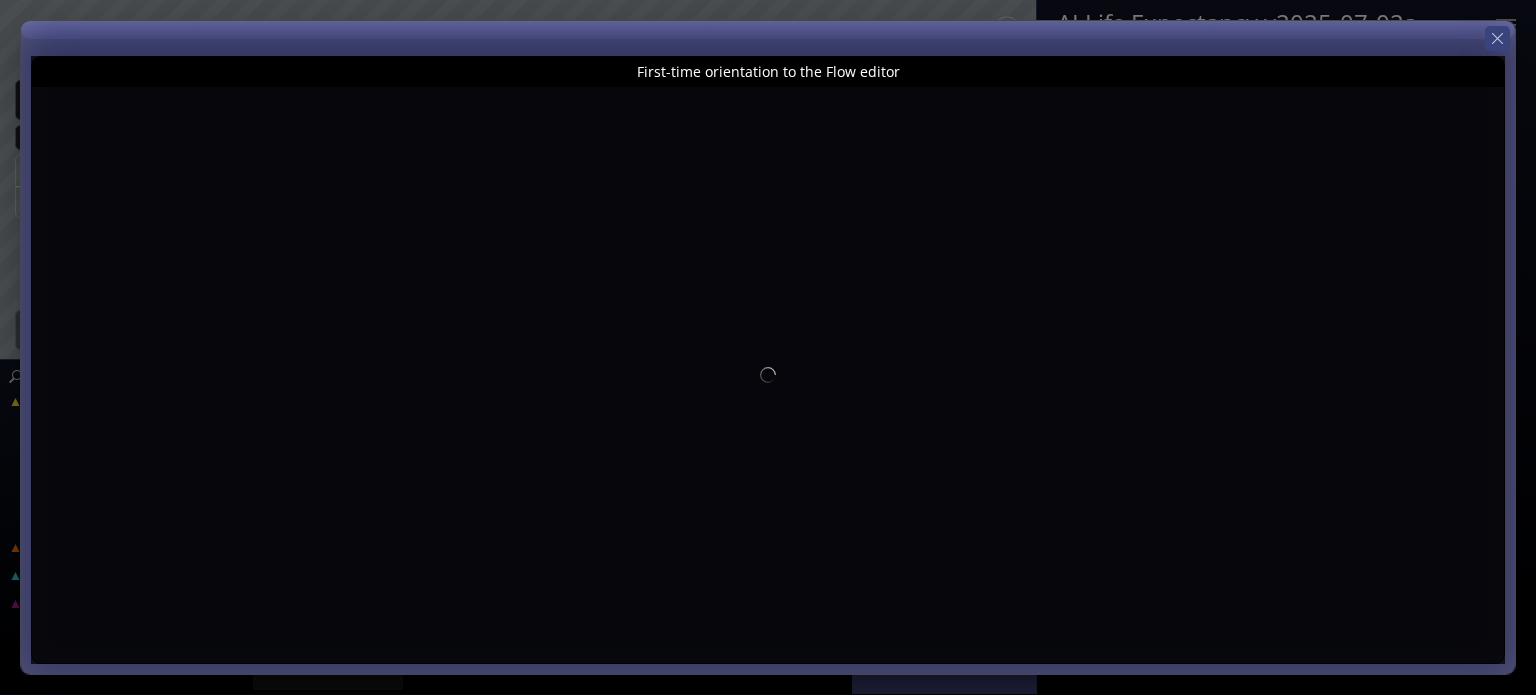 click 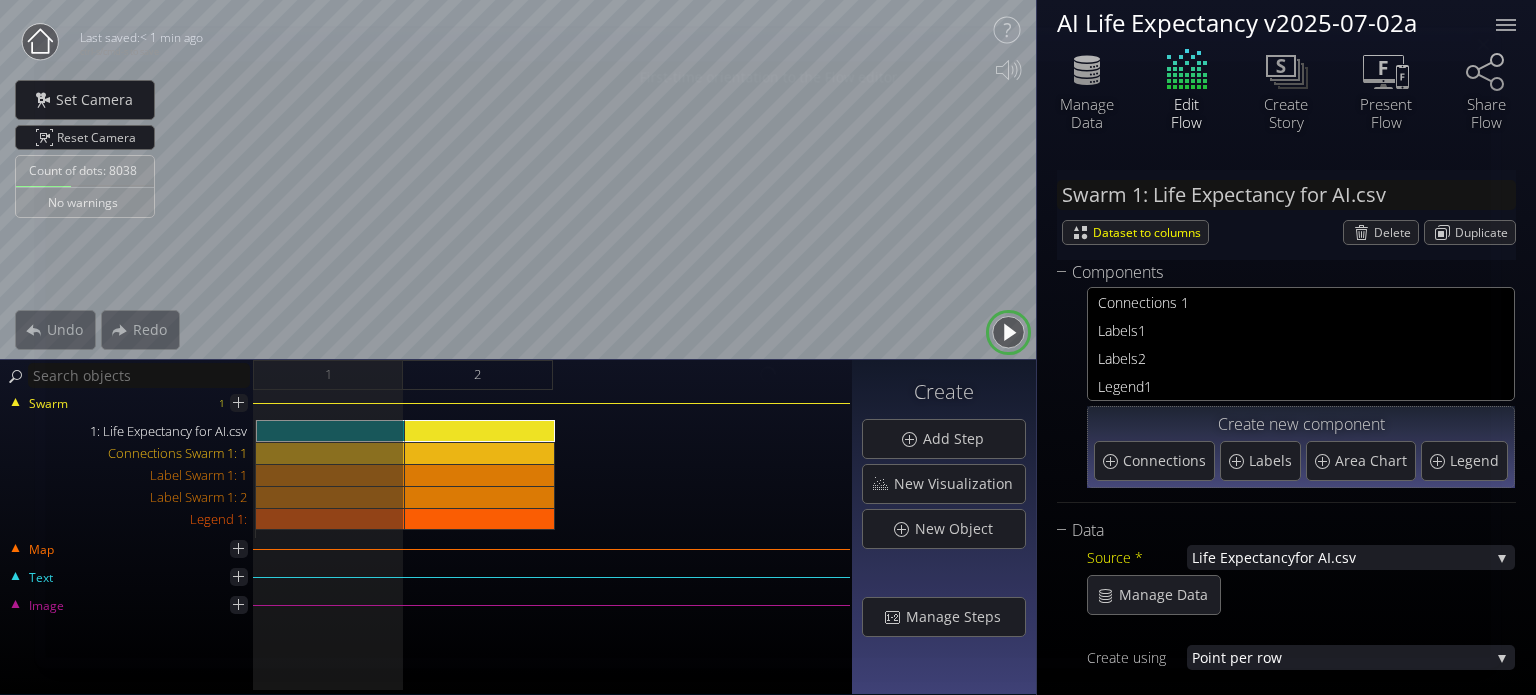 type on "Magic help" 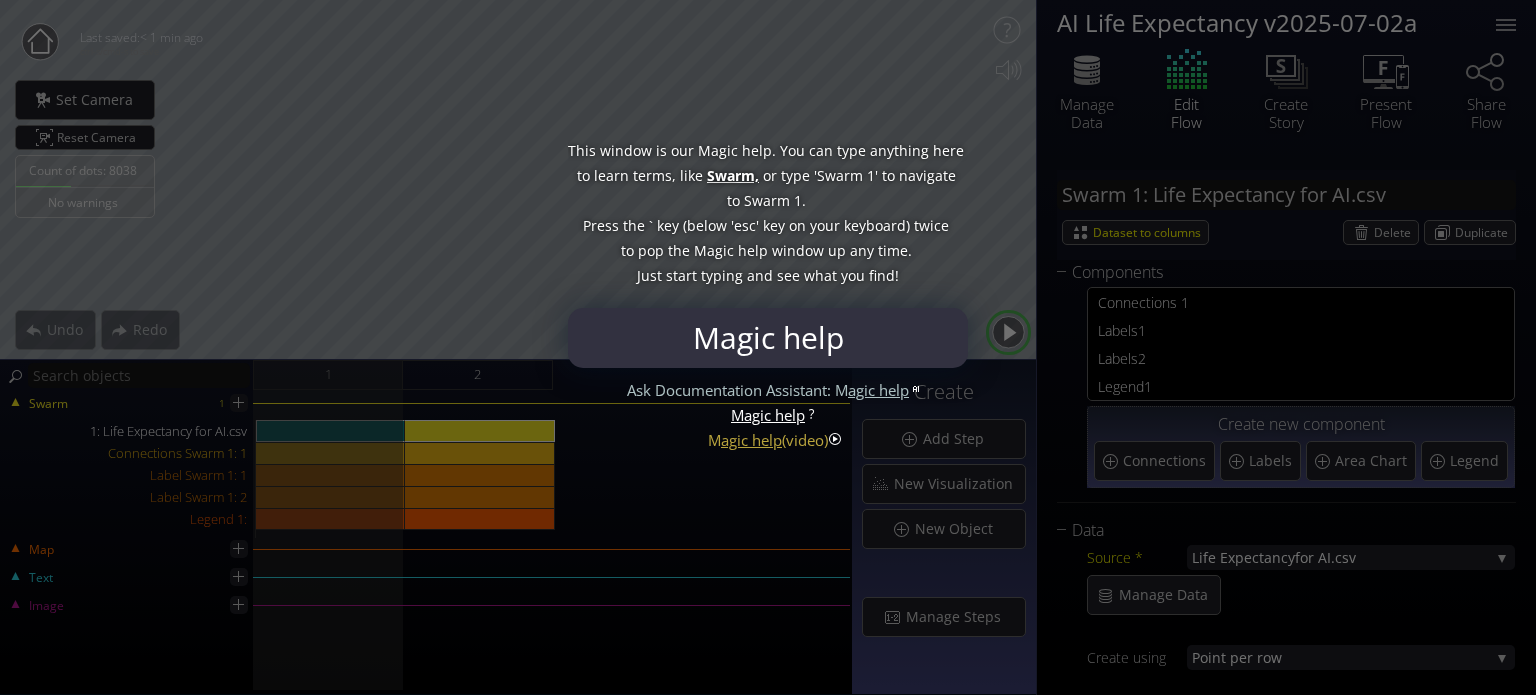click on "This   window   is   our   Magic   help.   You   can   type   anything   here   to   learn   terms,   like   Swarm,   or   type   'Swarm   1'   to   navigate   to   Swarm   1.   Press   the   `   key   (below   'esc'   key   on   your   keyboard)   twice   to   pop   the   Magic   help   window   up   any   time.   Just   start   typing   and   see   what   you   find!" at bounding box center [768, 213] 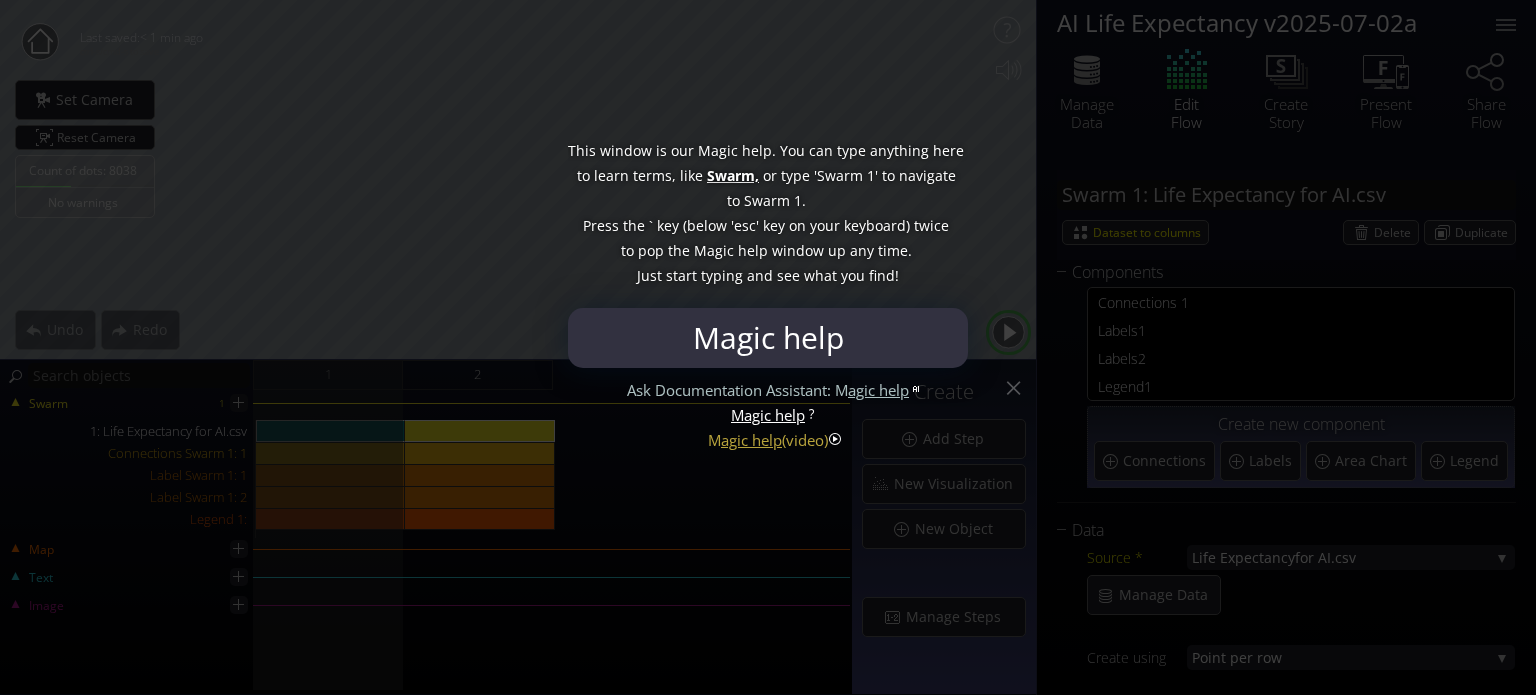 click at bounding box center (768, 347) 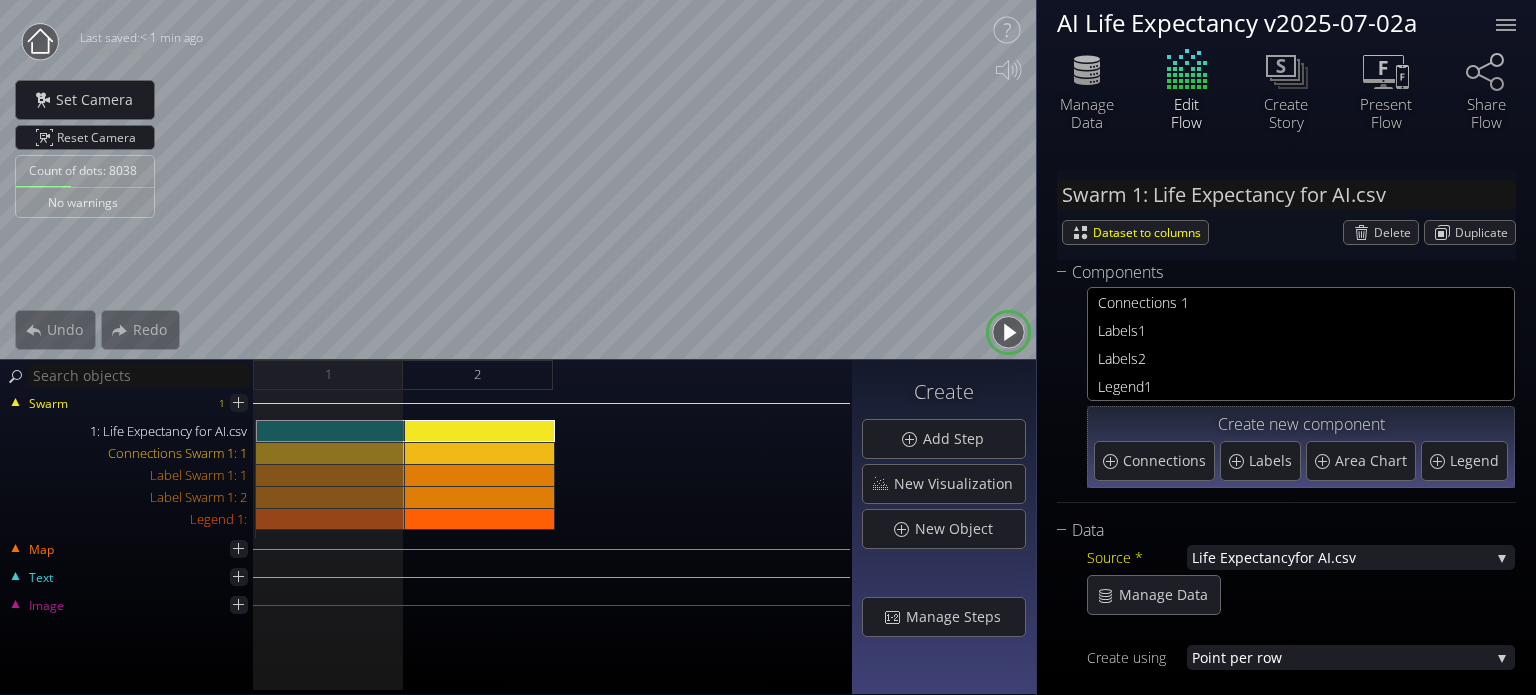 click 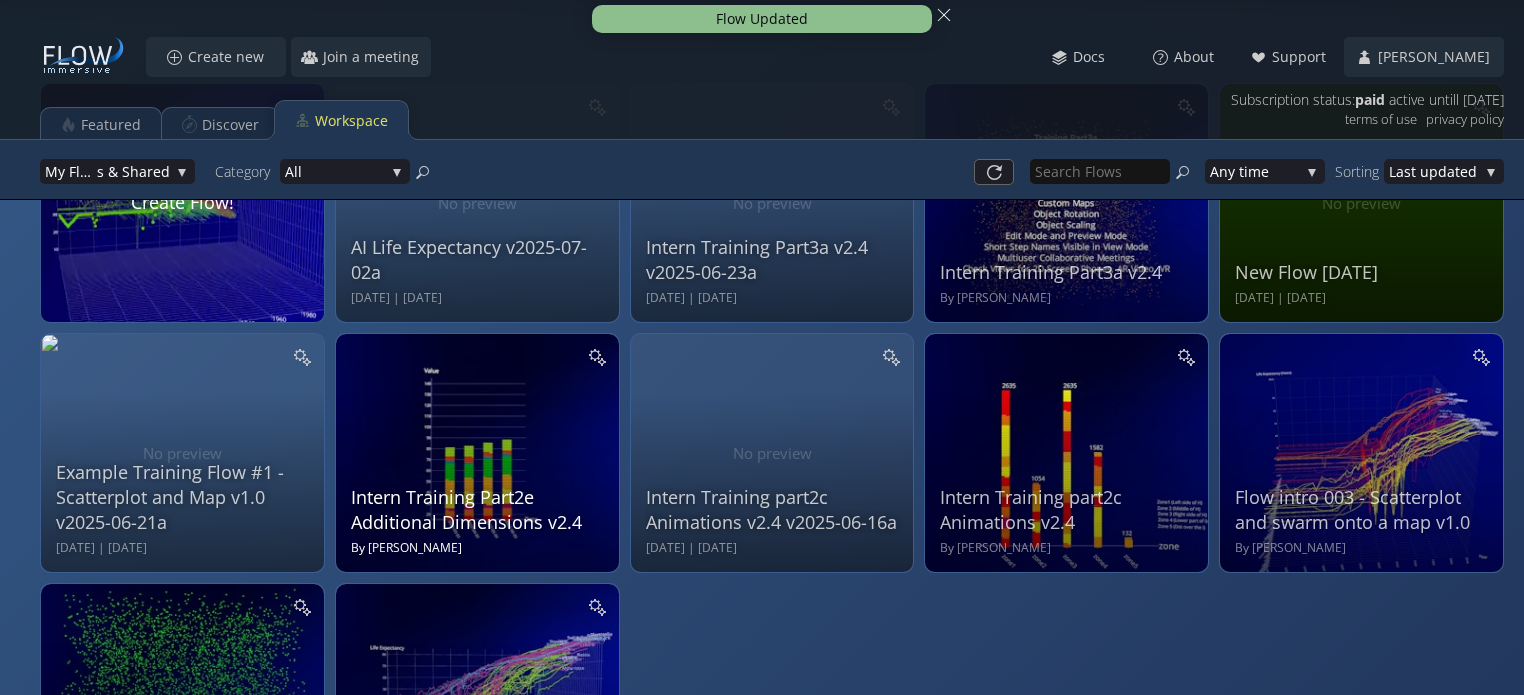 scroll, scrollTop: 295, scrollLeft: 0, axis: vertical 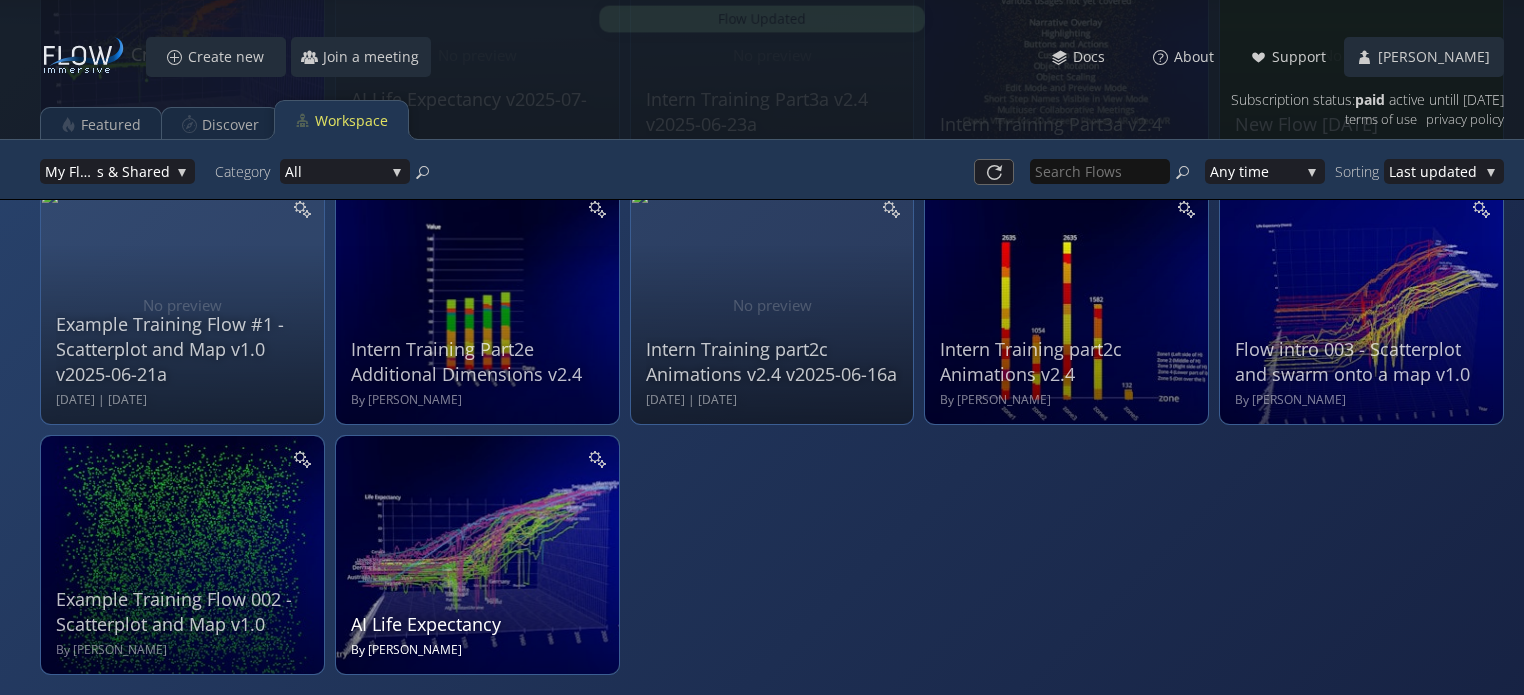 click on "AI Life Expectancy
By [PERSON_NAME]" at bounding box center [480, 552] 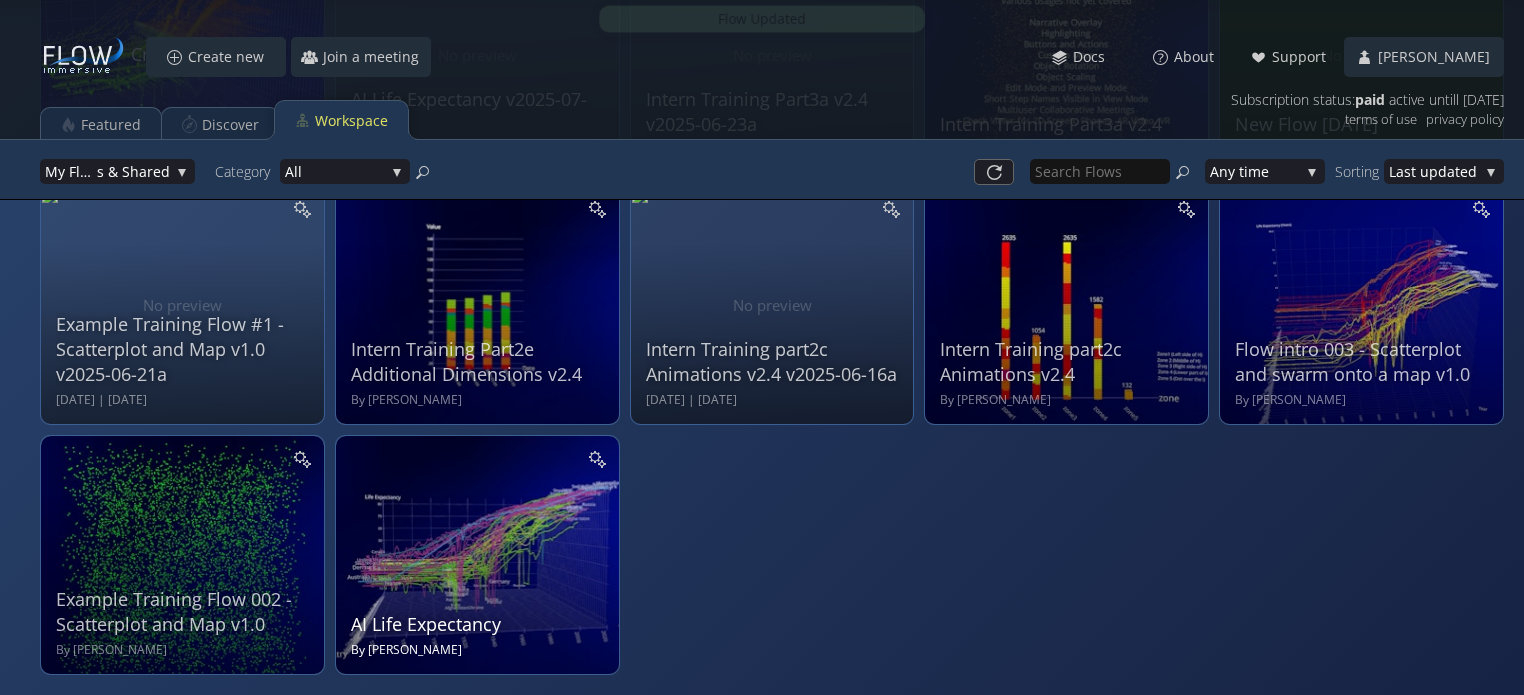 scroll, scrollTop: 0, scrollLeft: 0, axis: both 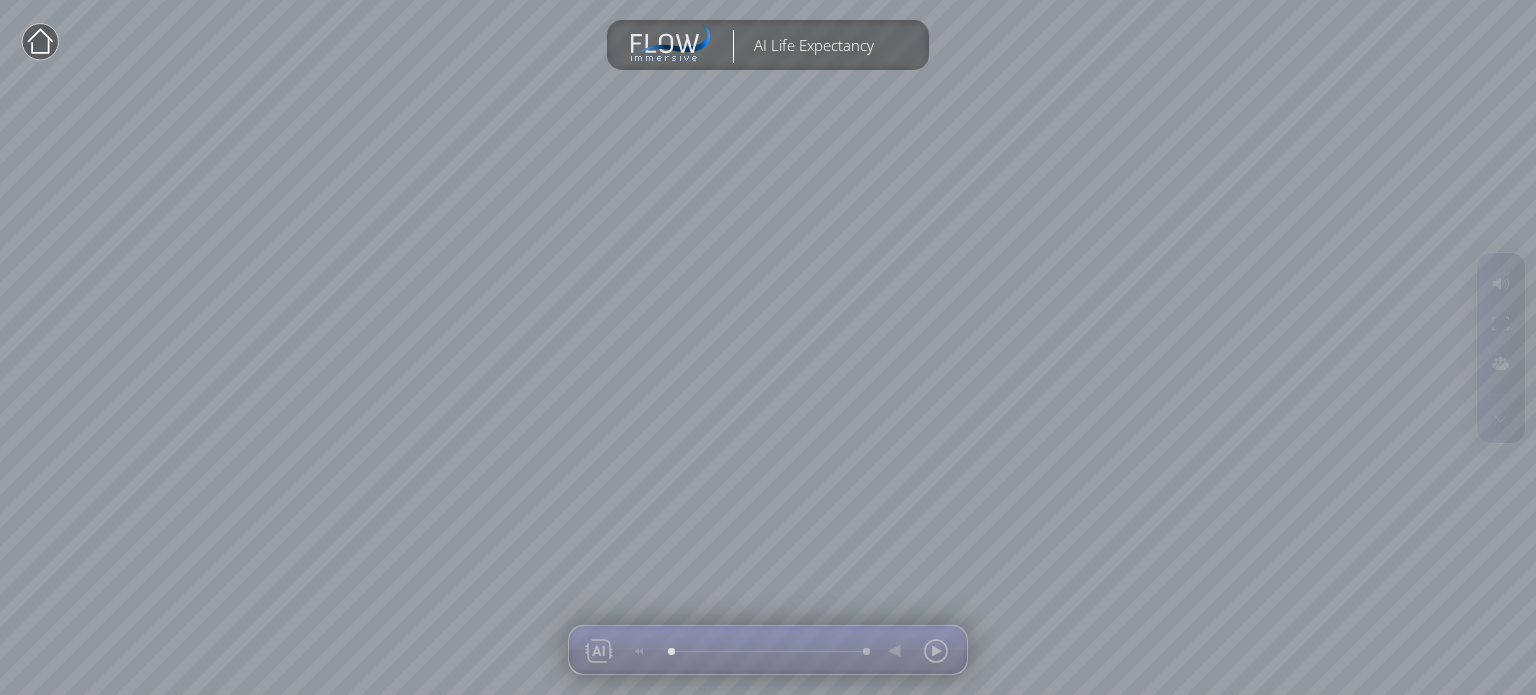 click on "Loading may take a while. Please  wait Give us a bit more time. Maybe this Flow has a lot of data, or the internet connection is slow. Hmmm, this is taking a while. Maybe refresh your browser? Or, please  let us know. Error occurred while loading Flow. Refresh your browser or  let us know. Alpha version: for testing purposes only 2025-07-01.2004" at bounding box center (768, 347) 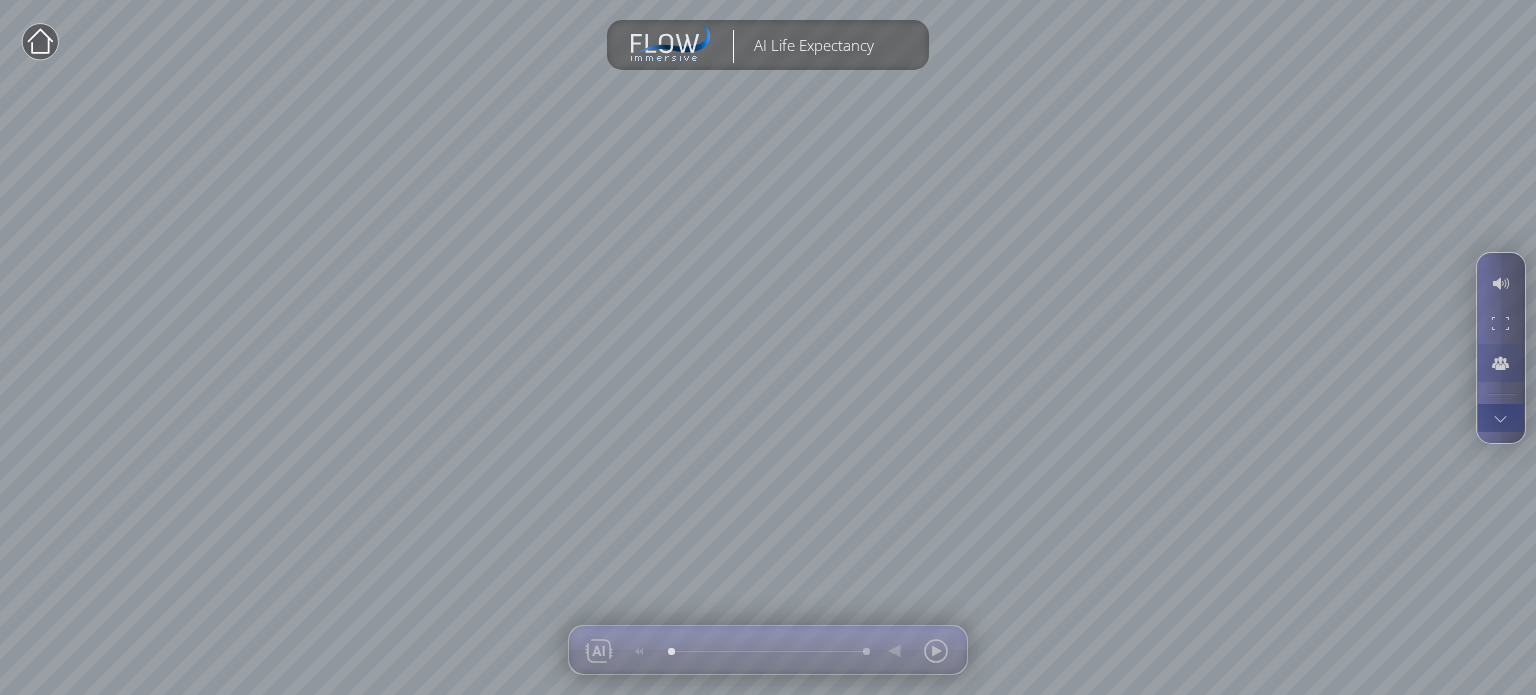 click at bounding box center [1500, 418] 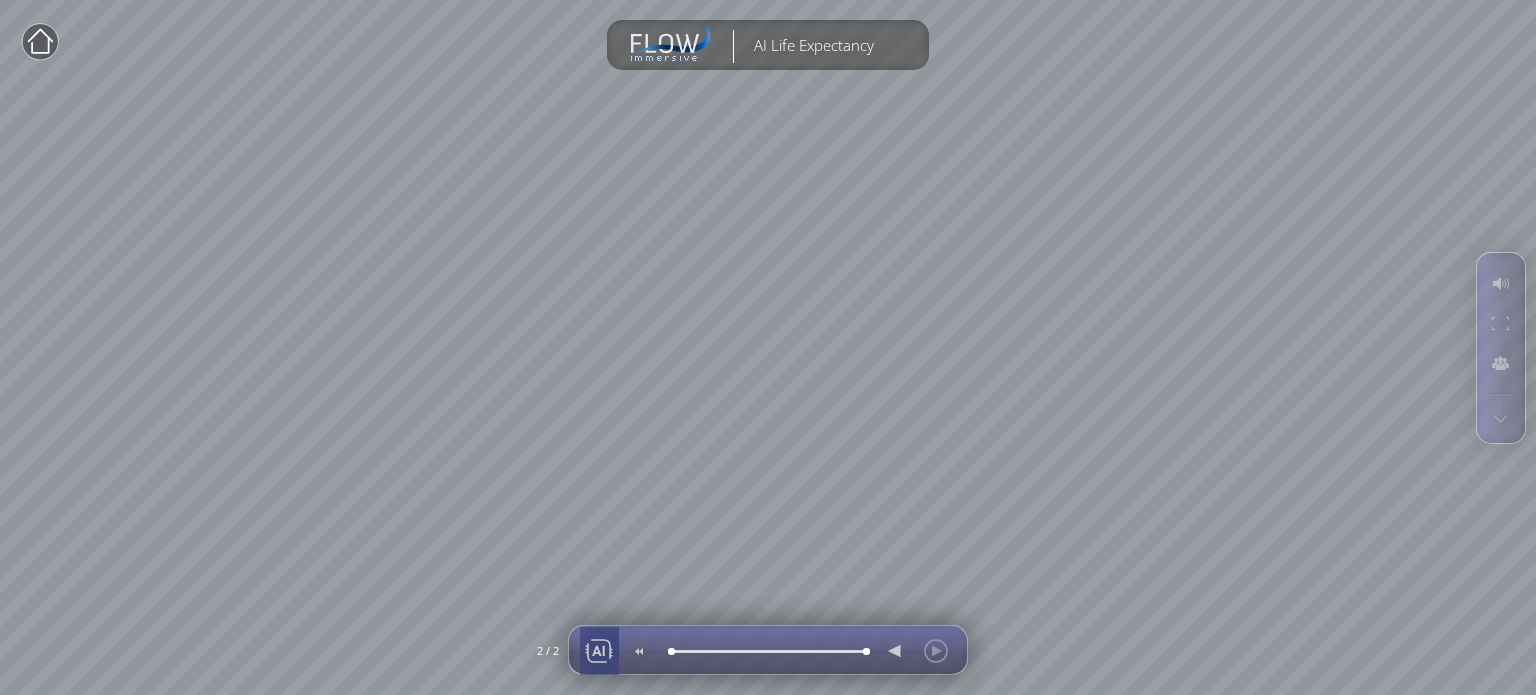 drag, startPoint x: 609, startPoint y: 646, endPoint x: 577, endPoint y: 642, distance: 32.24903 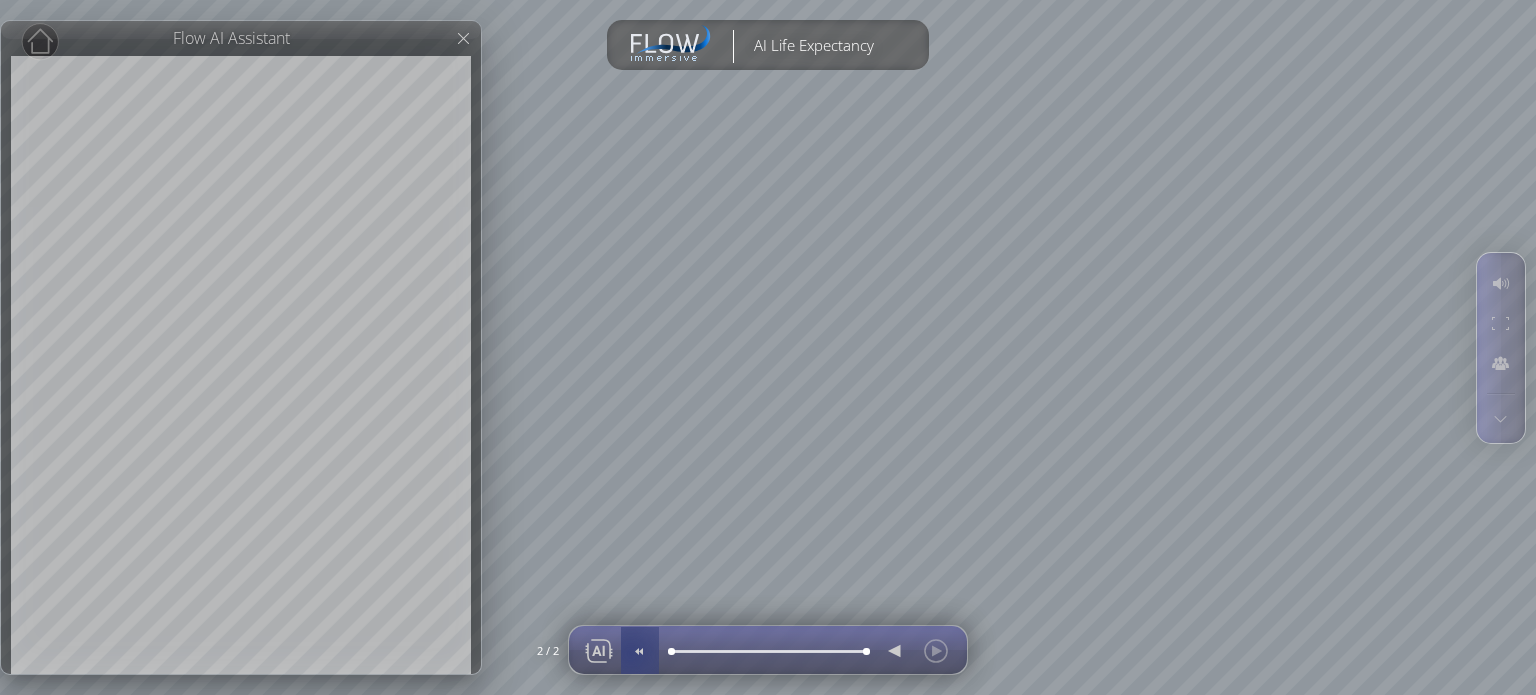 click at bounding box center [639, 651] 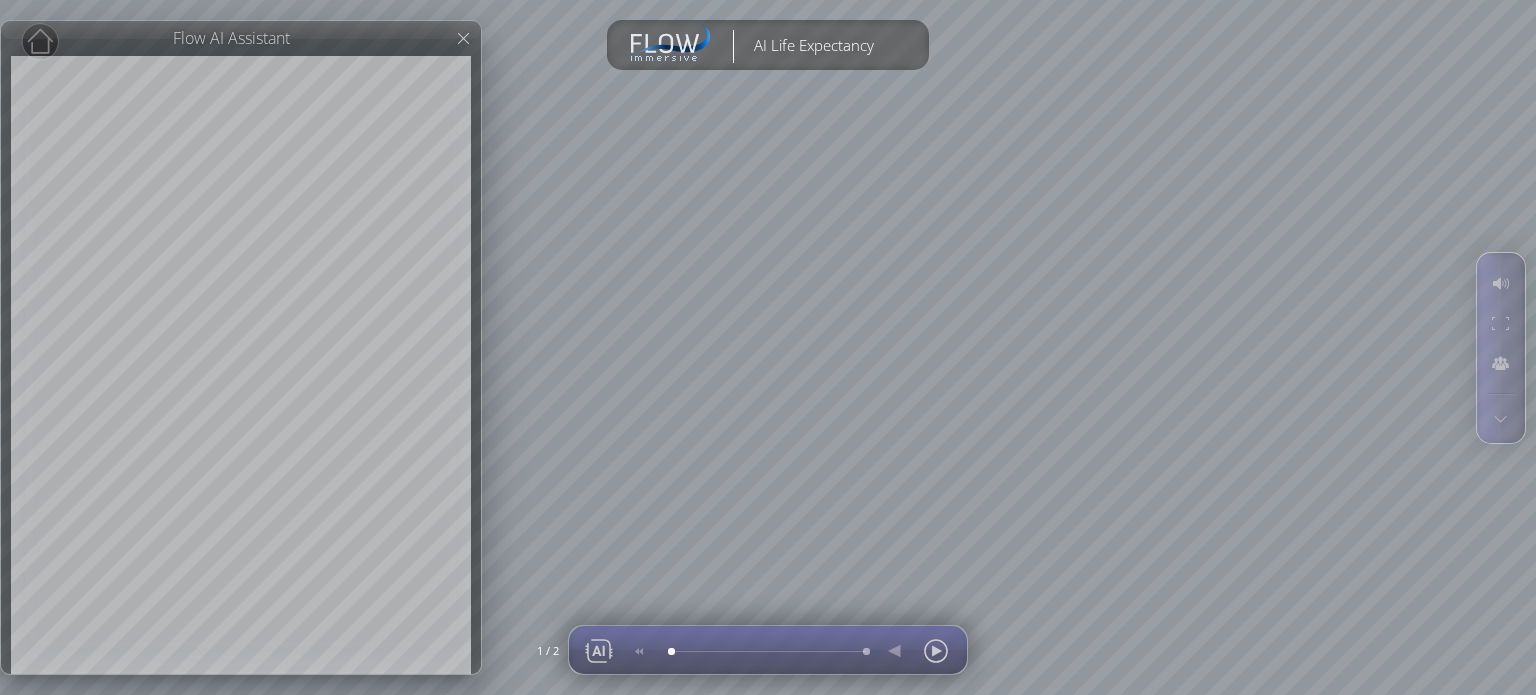 click at bounding box center [640, 650] 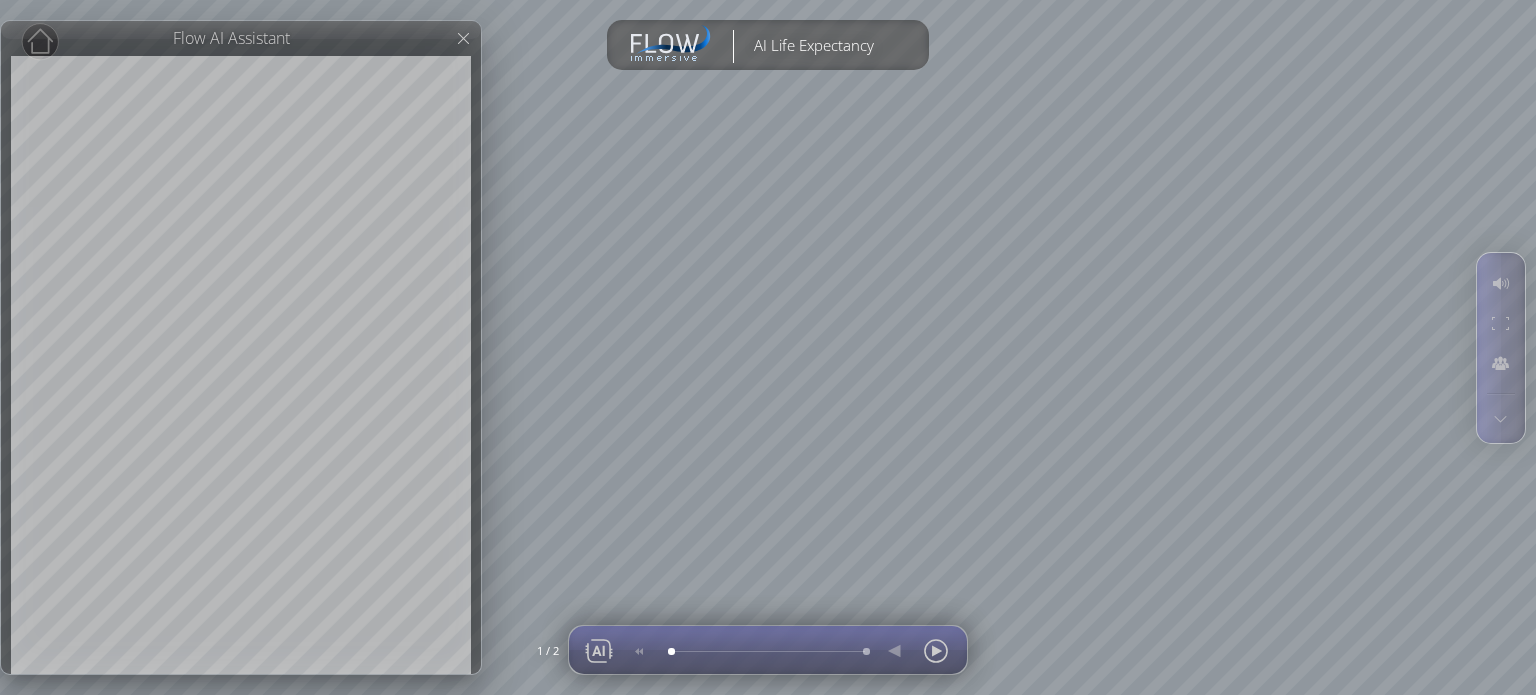 click at bounding box center [640, 650] 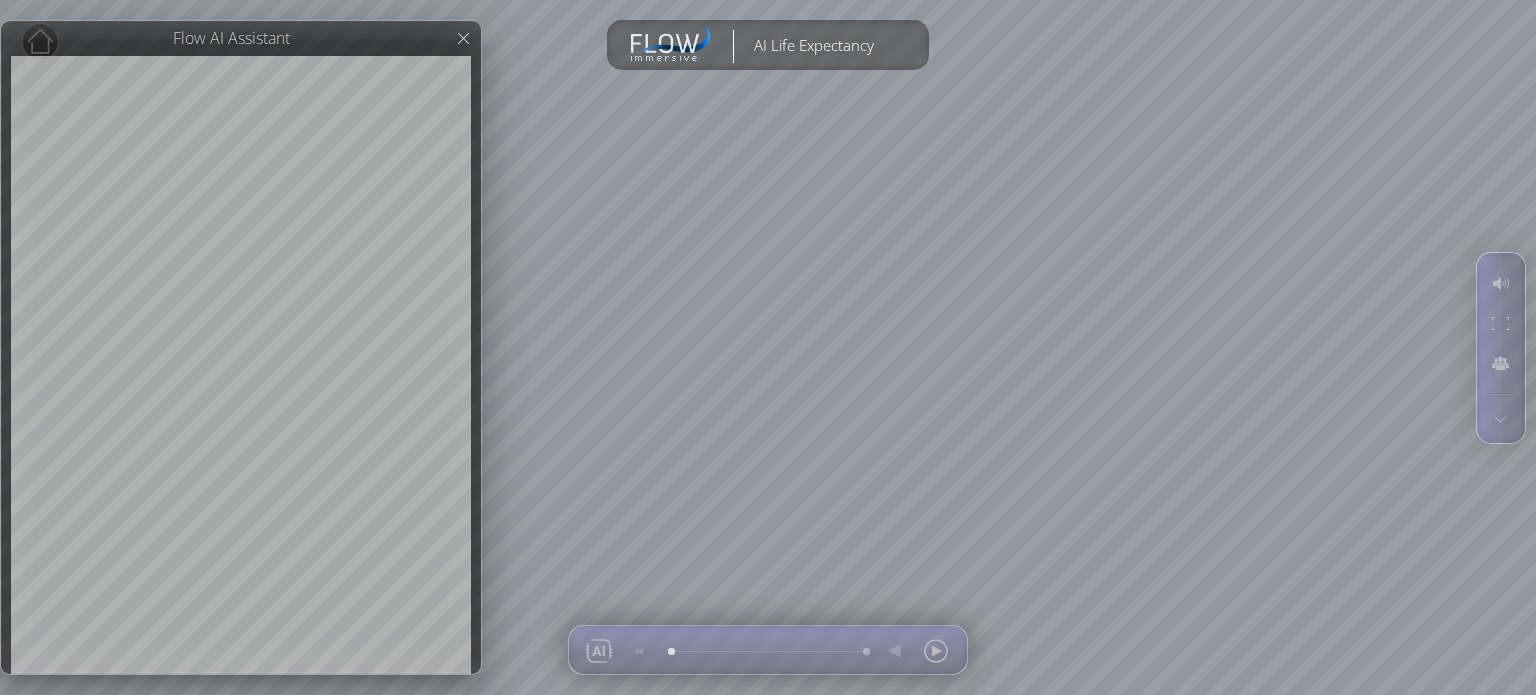 click at bounding box center (241, 347) 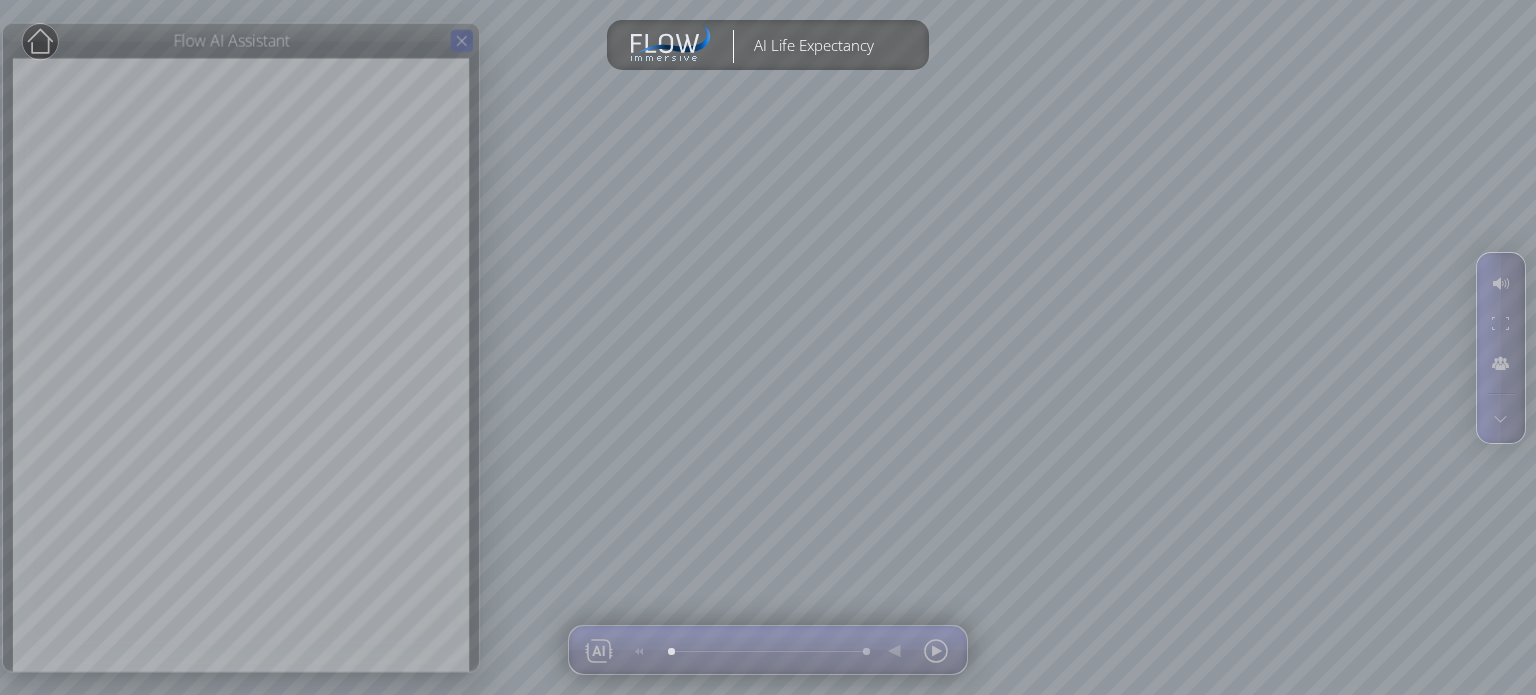 click 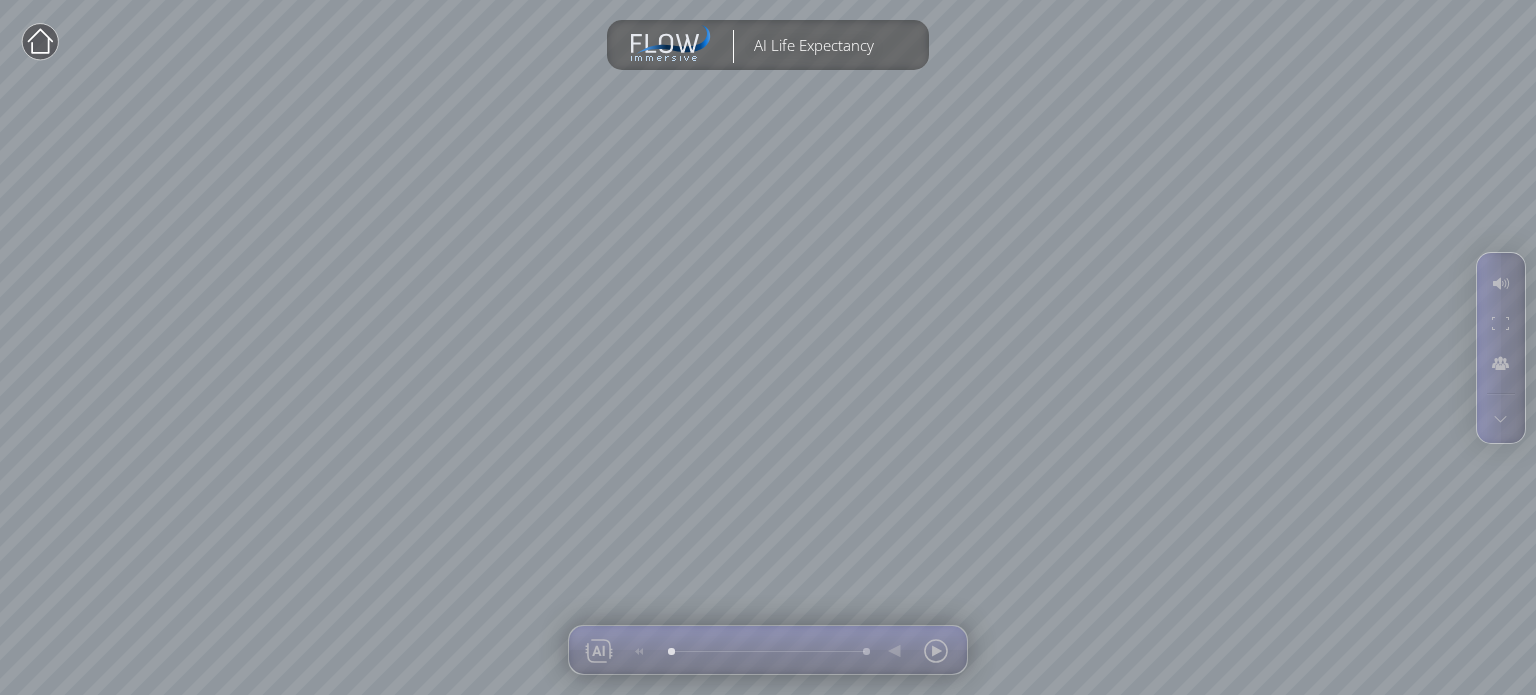 click 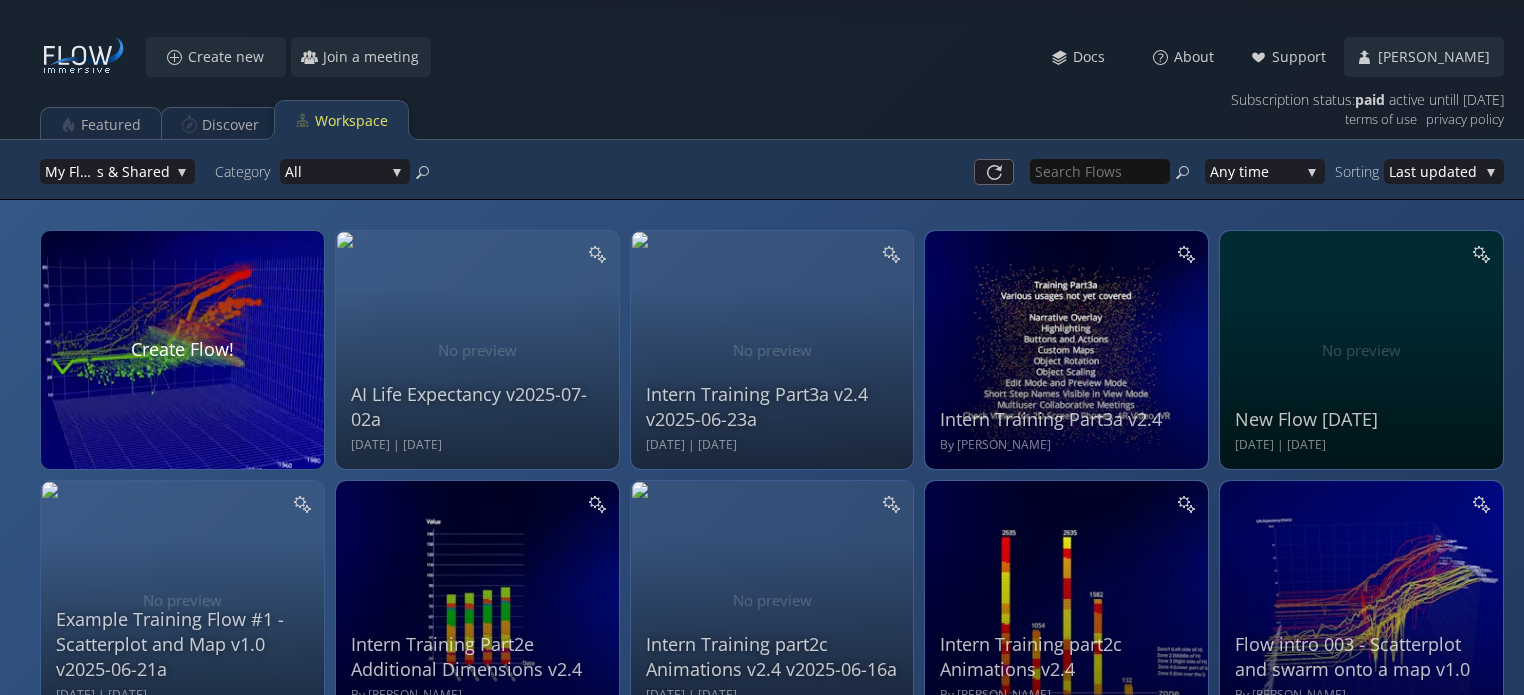 click on "My Flow   s & Shared     My Flow   s & Shared   My Flo   ws   Shar   ed with Me
Category
All       All     Demo   XRealDem   o" at bounding box center [329, 171] 